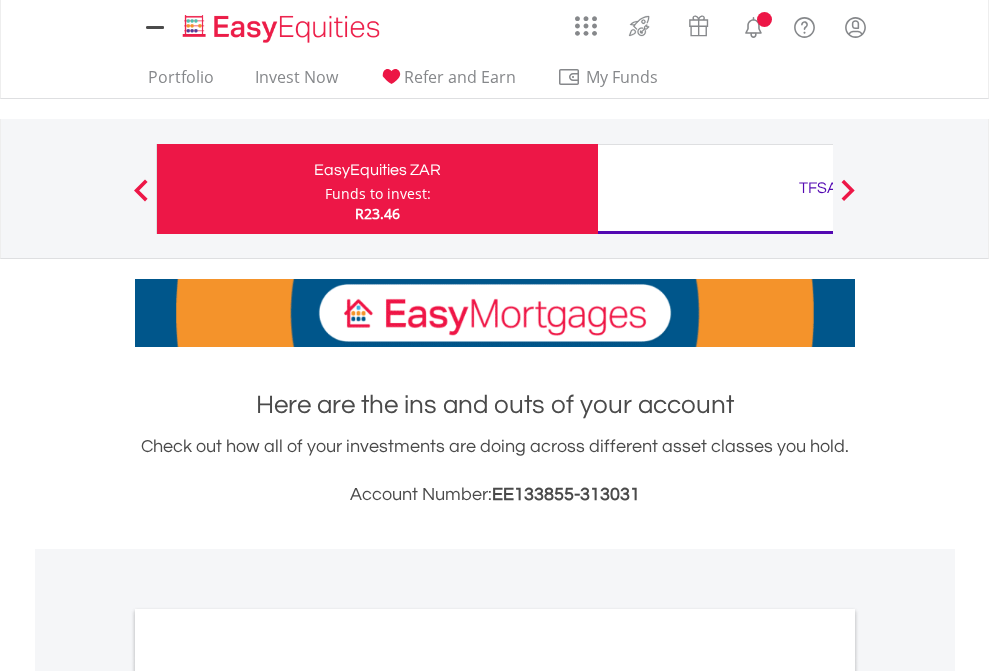 scroll, scrollTop: 0, scrollLeft: 0, axis: both 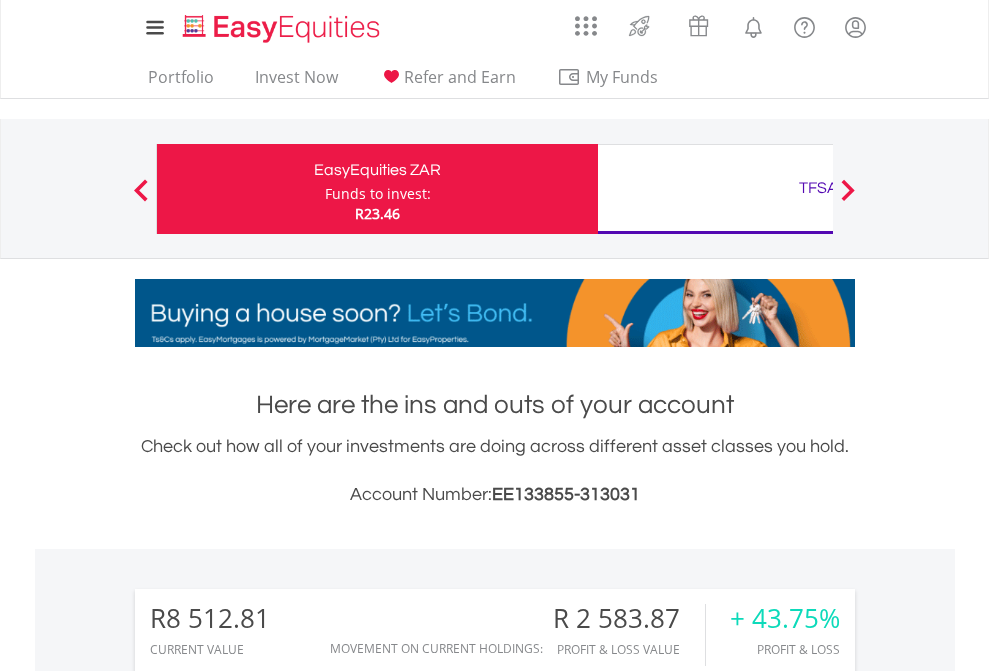 click on "Funds to invest:" at bounding box center (378, 194) 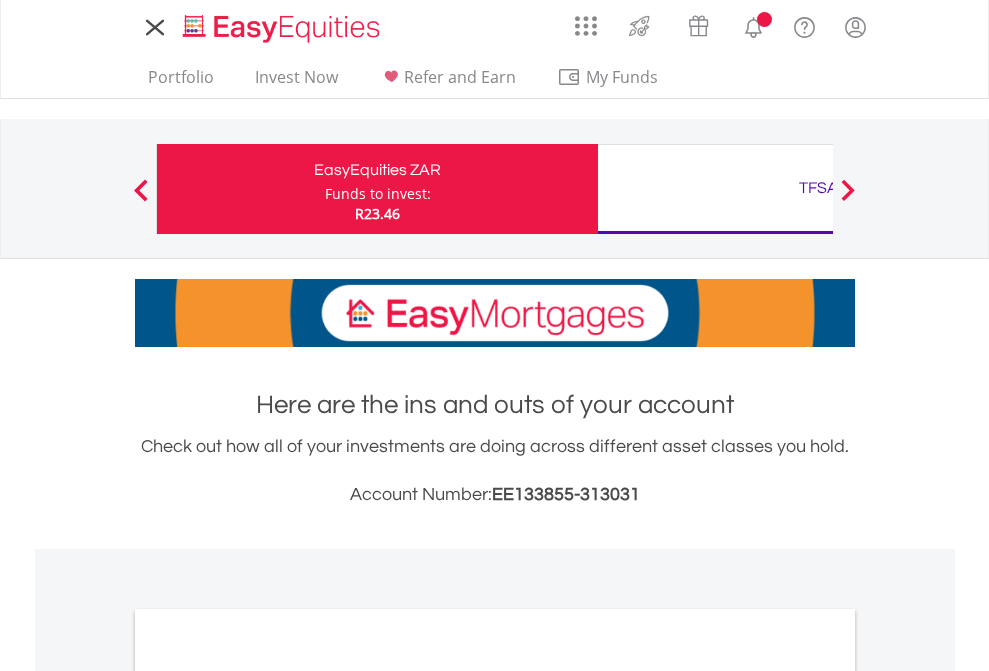 scroll, scrollTop: 0, scrollLeft: 0, axis: both 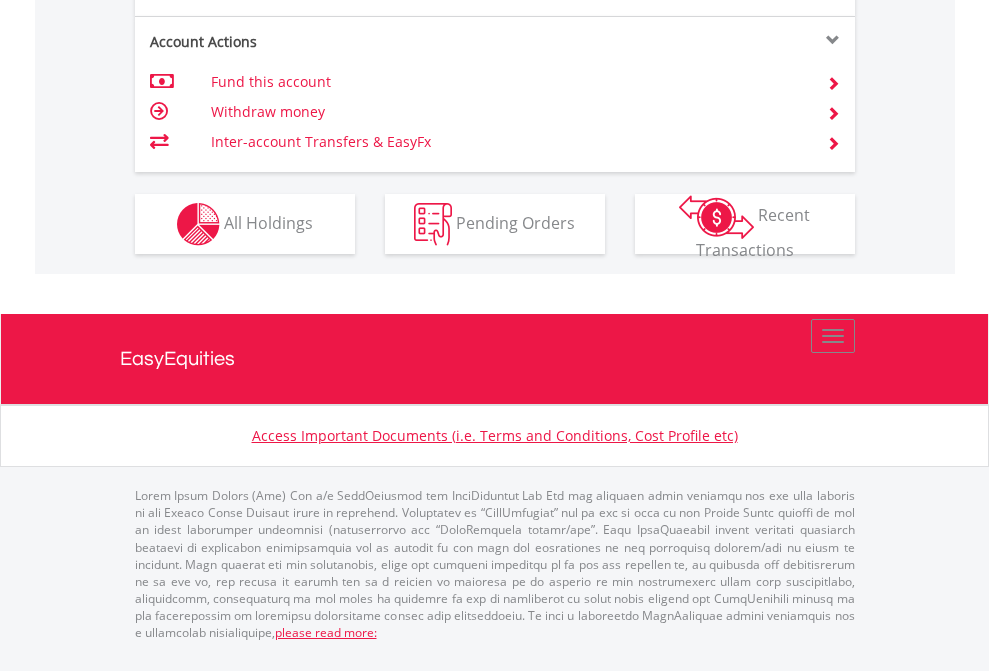 click on "Investment types" at bounding box center [706, -337] 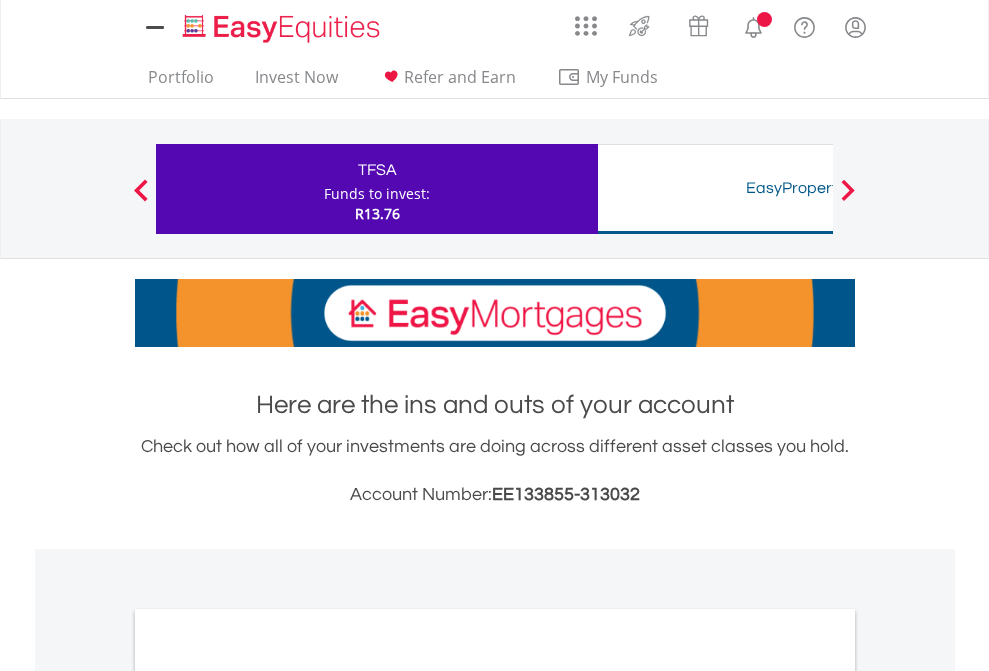 scroll, scrollTop: 0, scrollLeft: 0, axis: both 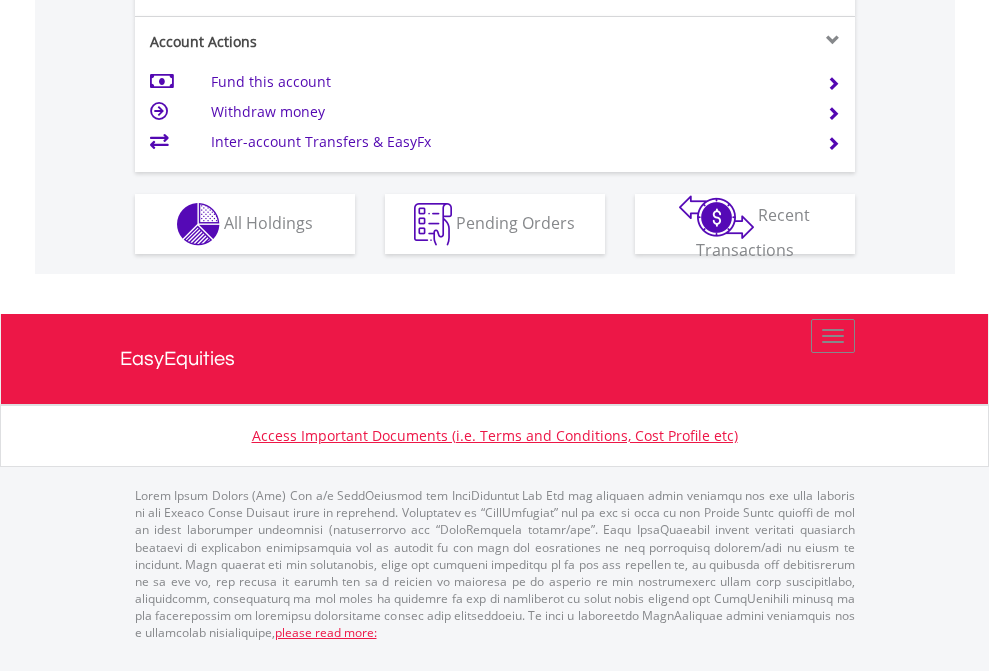 click on "Investment types" at bounding box center (706, -337) 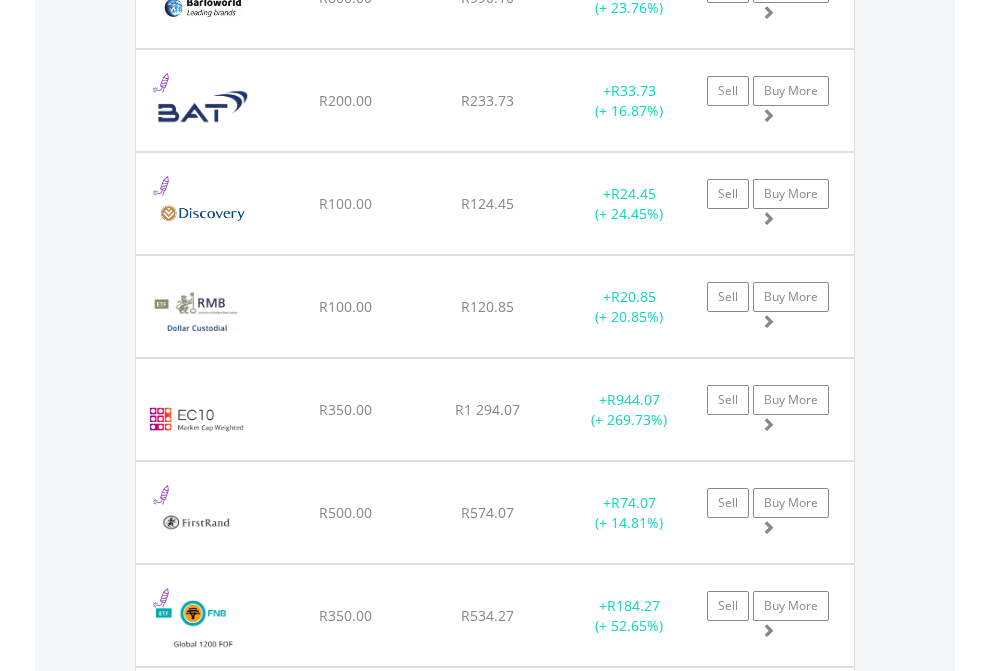 scroll, scrollTop: 2345, scrollLeft: 0, axis: vertical 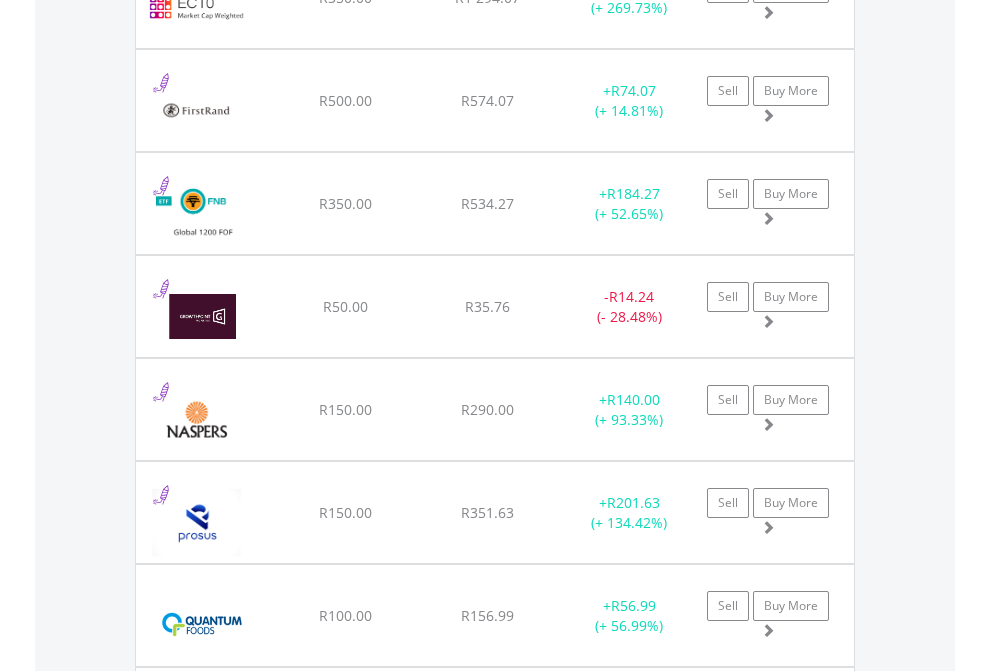 click on "TFSA" at bounding box center (818, -2157) 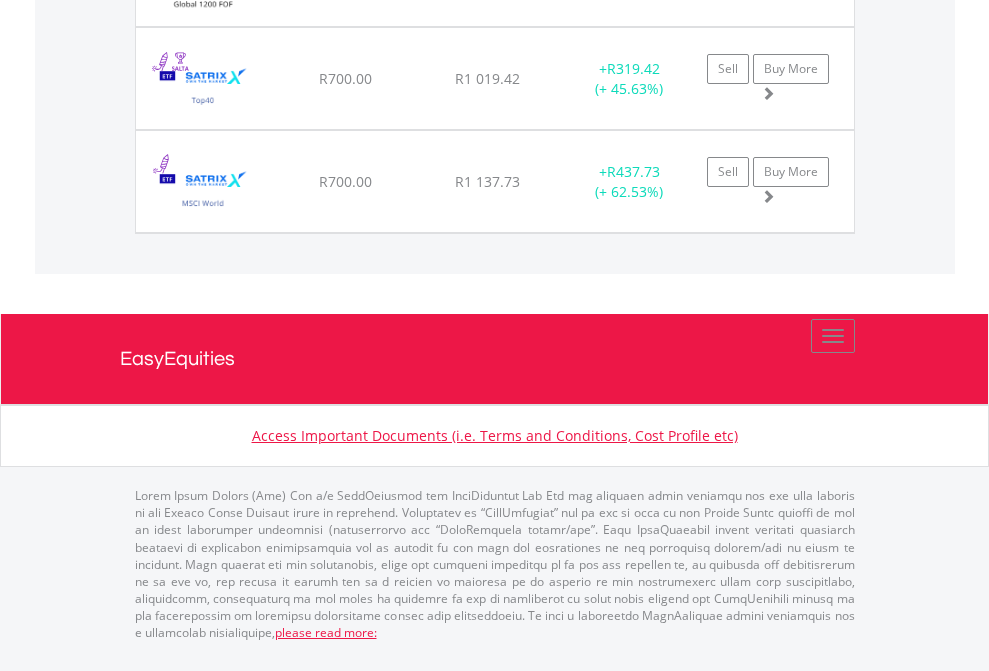scroll, scrollTop: 2265, scrollLeft: 0, axis: vertical 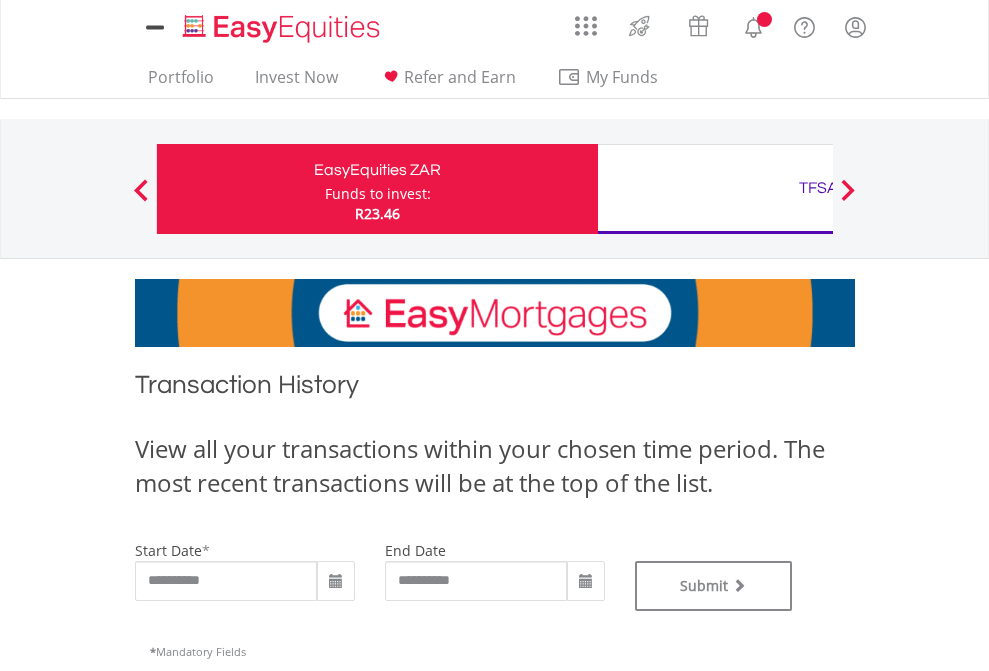 type on "**********" 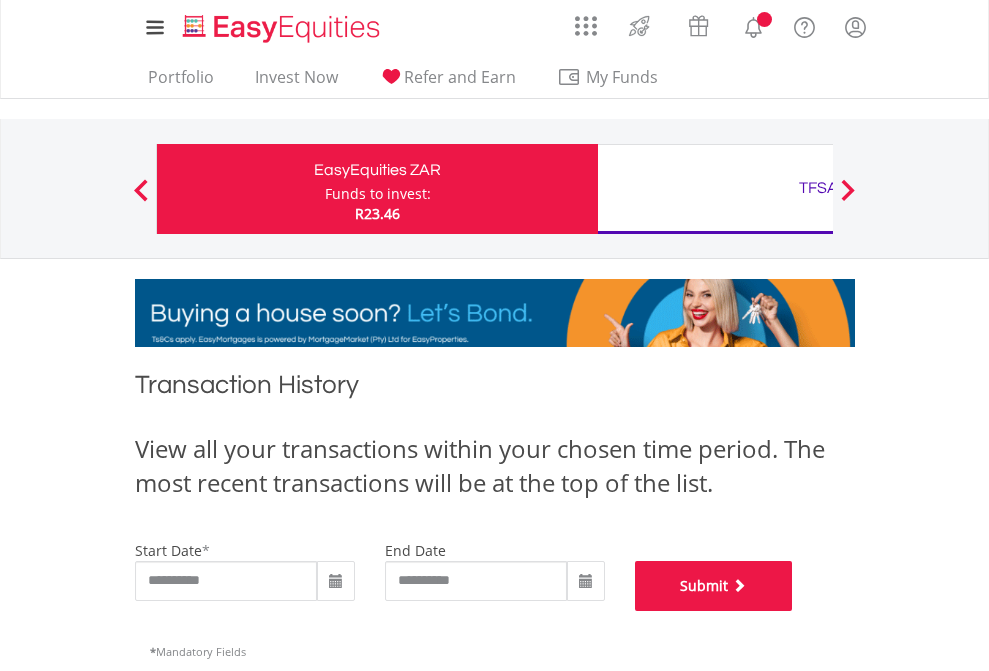 click on "Submit" at bounding box center (714, 586) 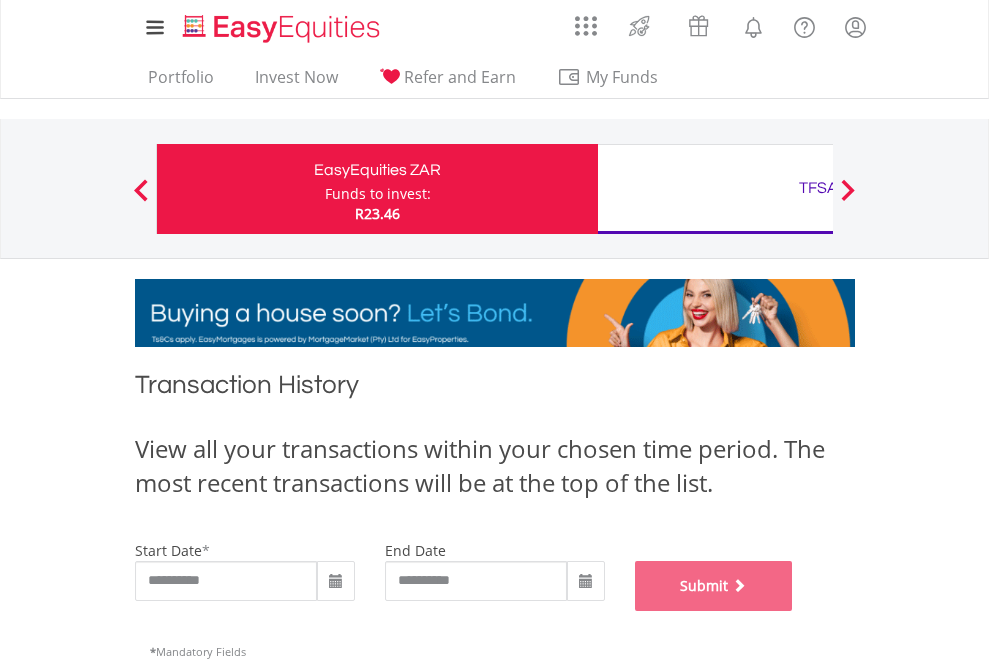 scroll, scrollTop: 811, scrollLeft: 0, axis: vertical 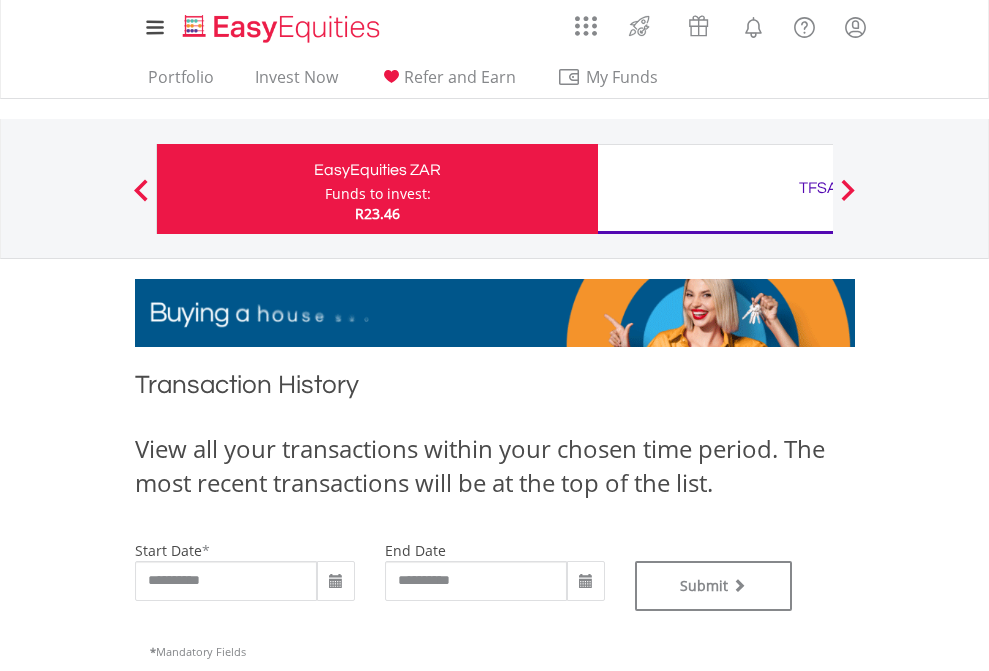 click on "TFSA" at bounding box center (818, 188) 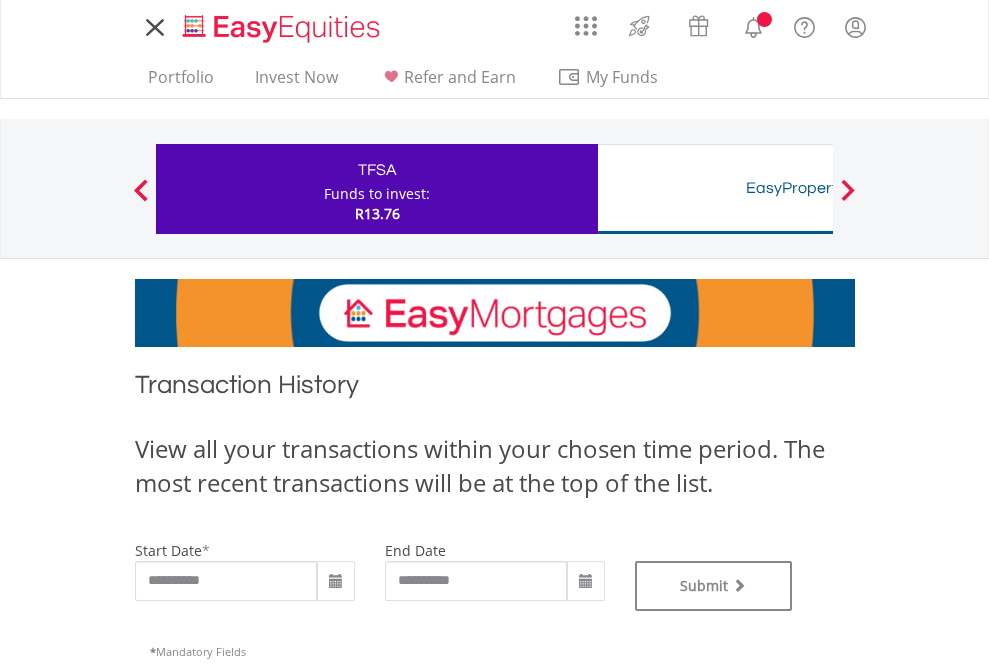 scroll, scrollTop: 0, scrollLeft: 0, axis: both 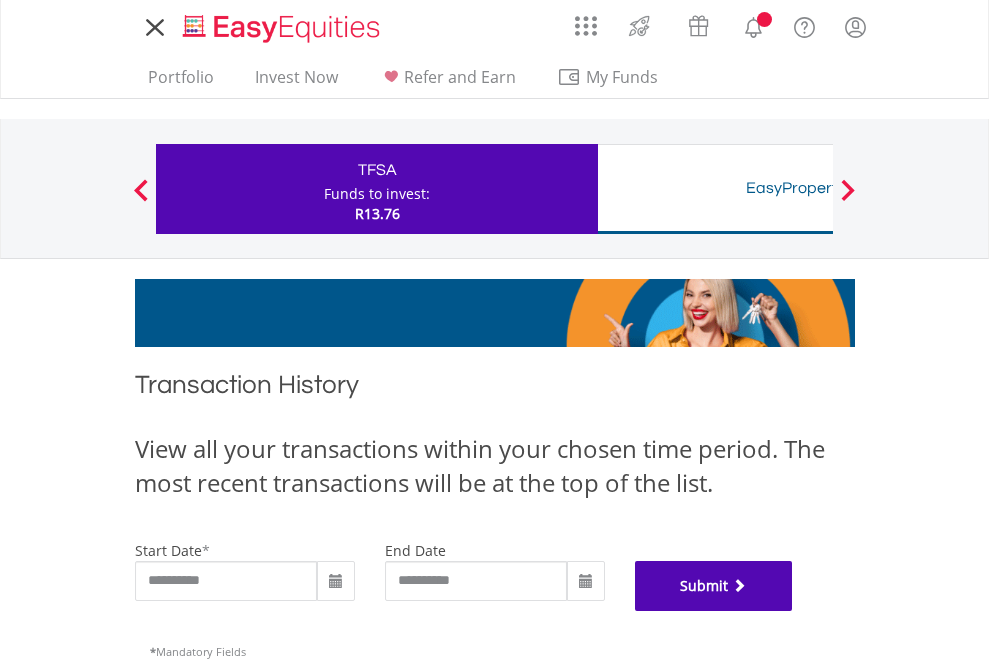 click on "Submit" at bounding box center [714, 586] 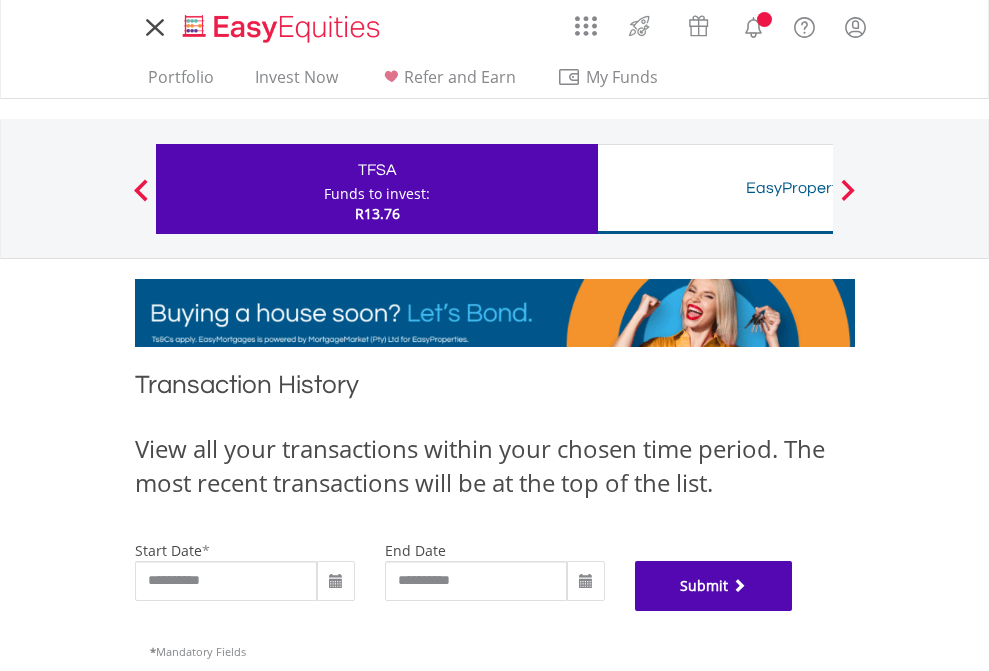scroll, scrollTop: 811, scrollLeft: 0, axis: vertical 